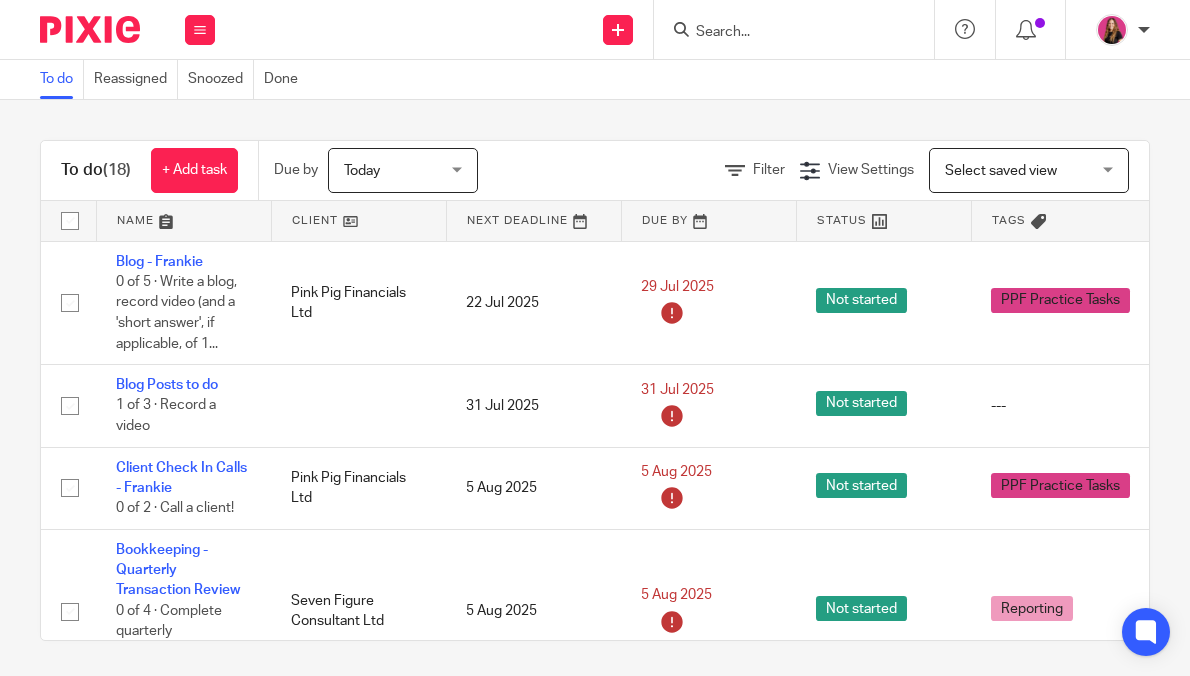 scroll, scrollTop: 0, scrollLeft: 0, axis: both 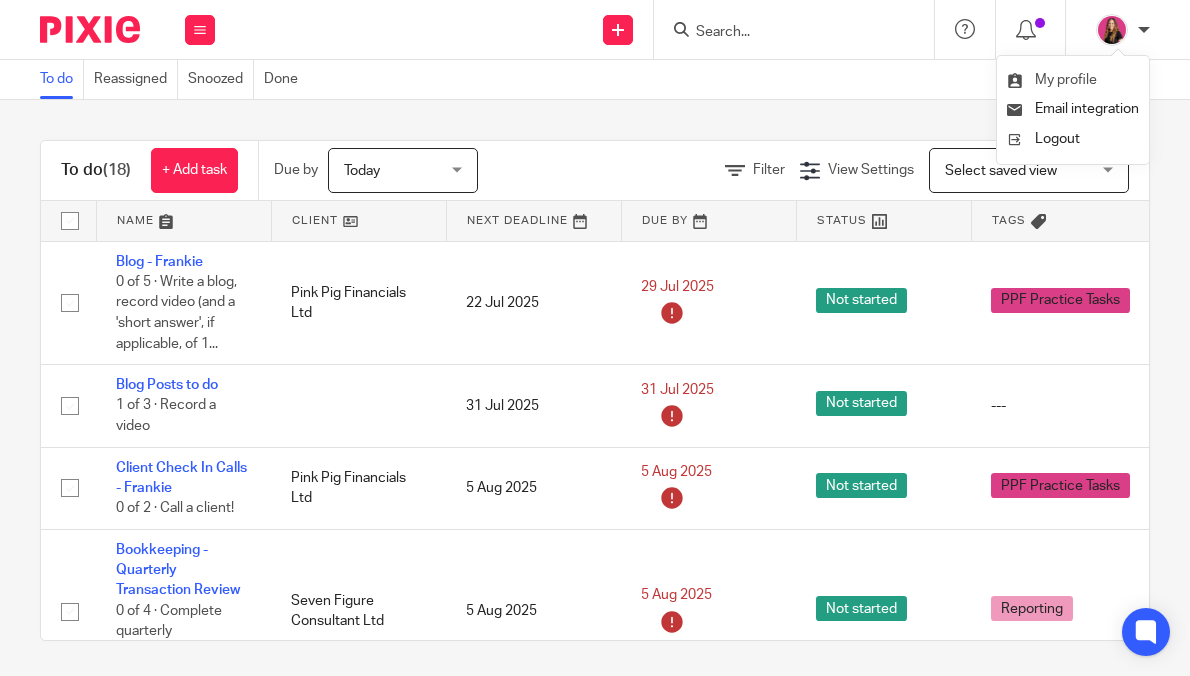 click on "My profile" at bounding box center (1073, 80) 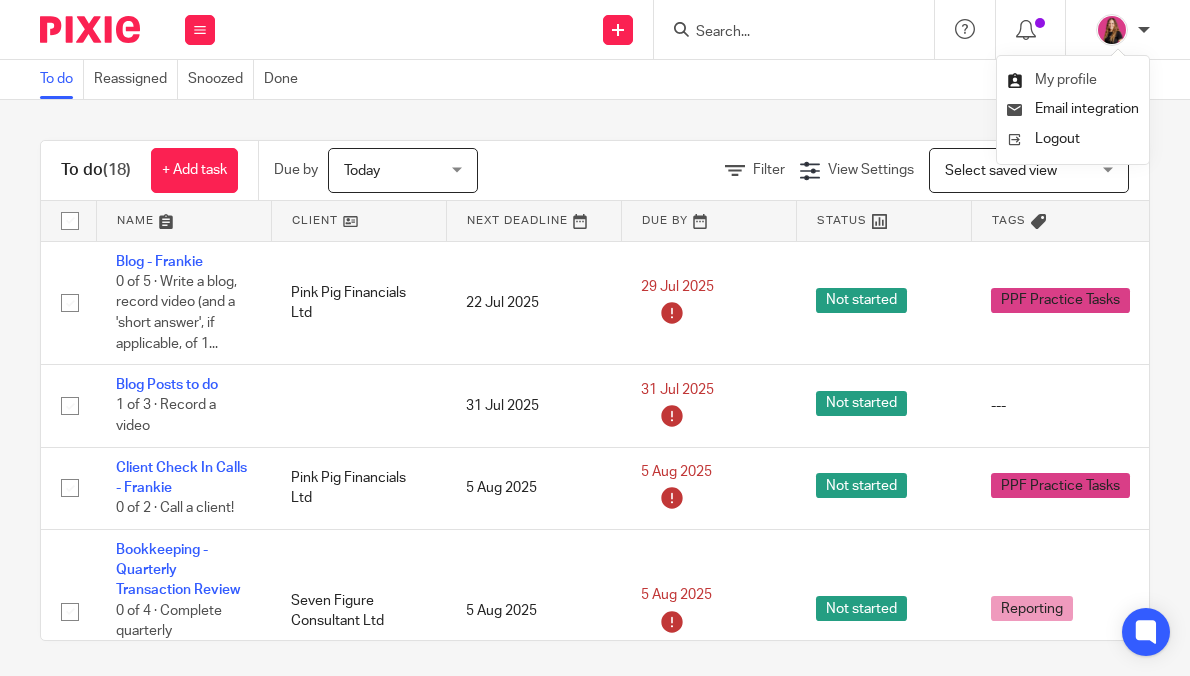 click on "My profile" at bounding box center [1066, 80] 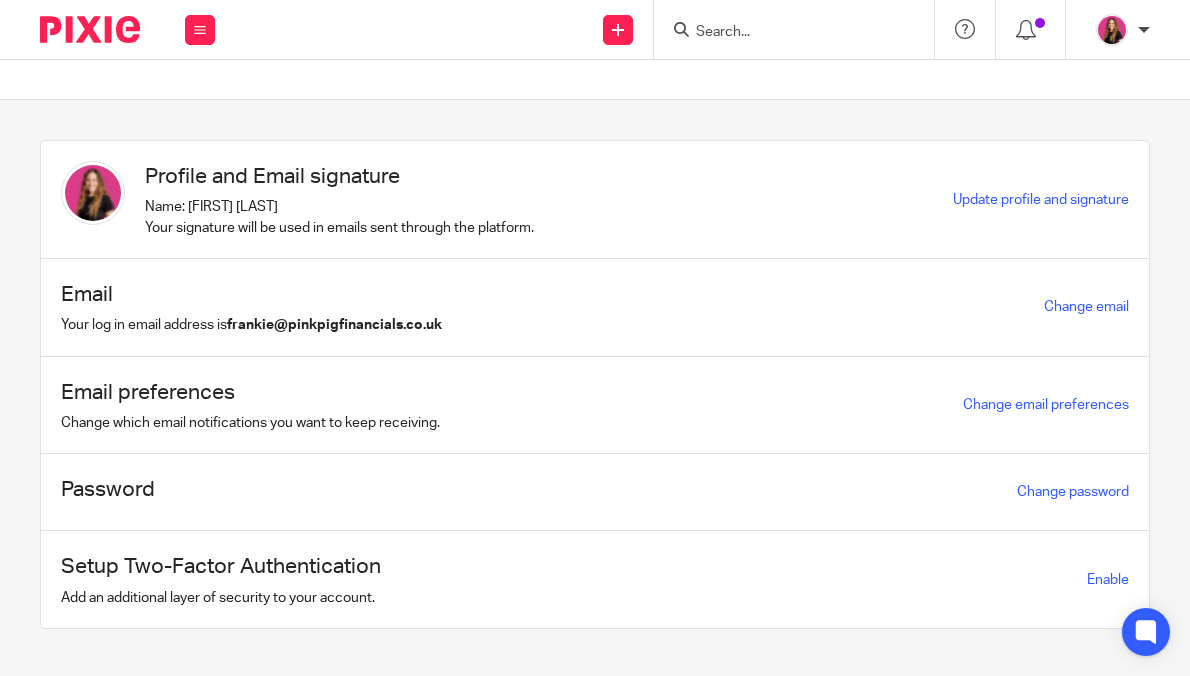 scroll, scrollTop: 0, scrollLeft: 0, axis: both 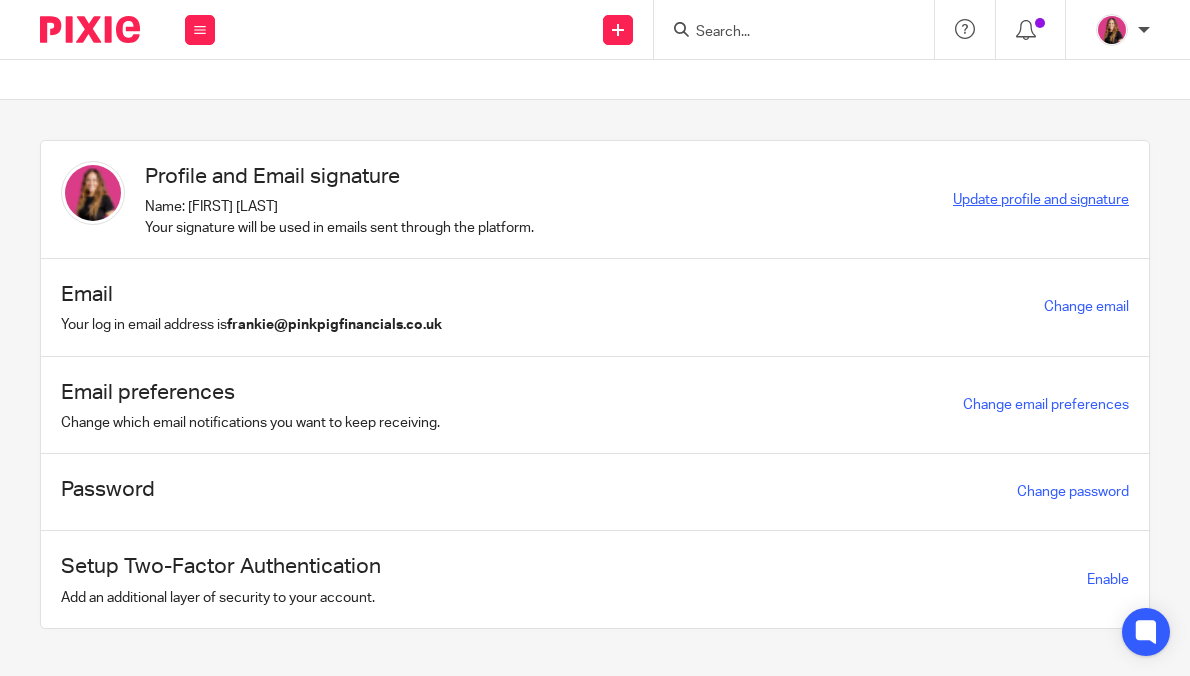 click on "Update profile and signature" at bounding box center (1041, 200) 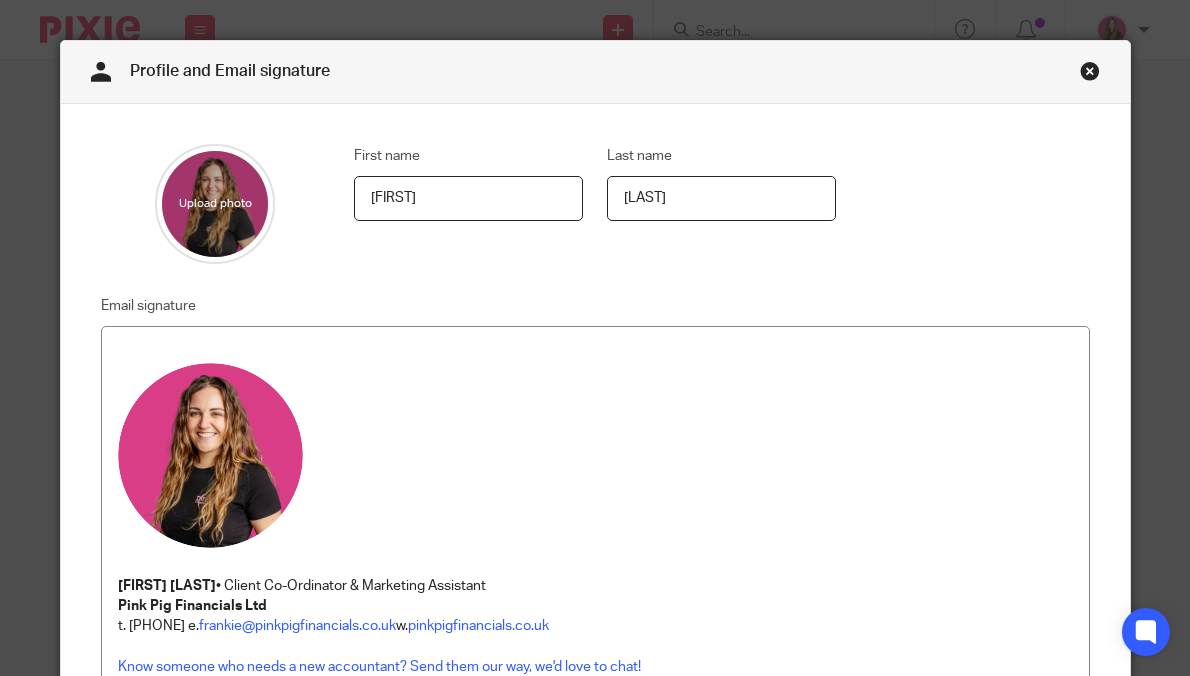 scroll, scrollTop: 0, scrollLeft: 0, axis: both 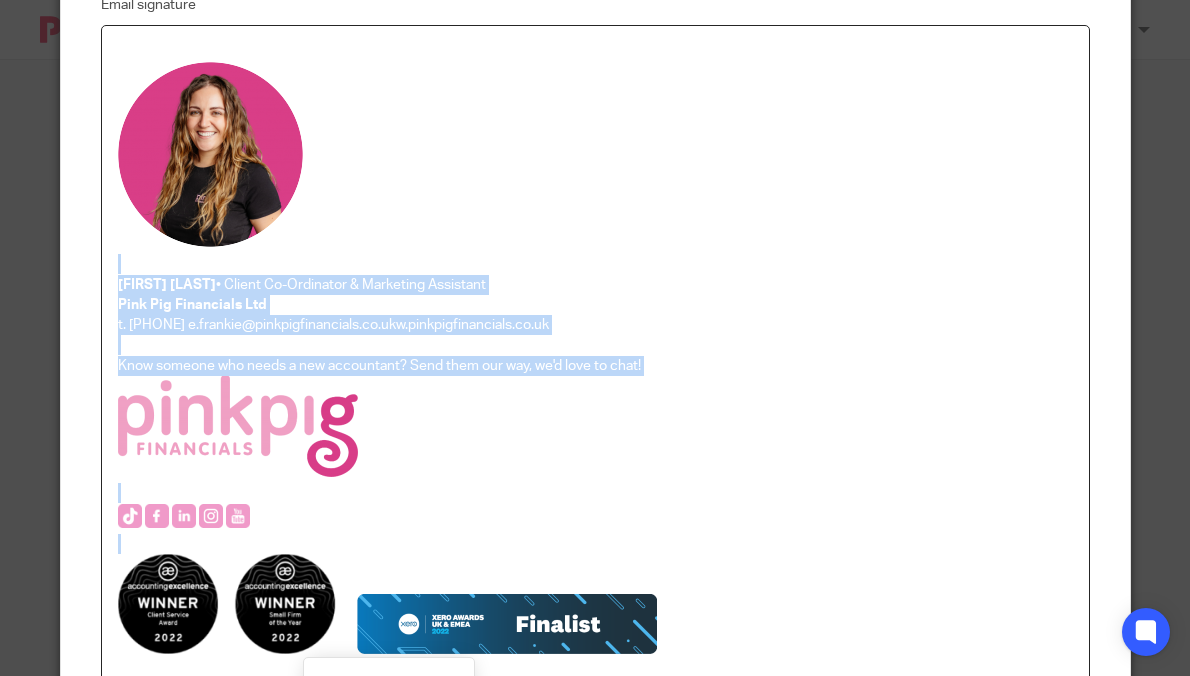 drag, startPoint x: 702, startPoint y: 589, endPoint x: 249, endPoint y: 199, distance: 597.7533 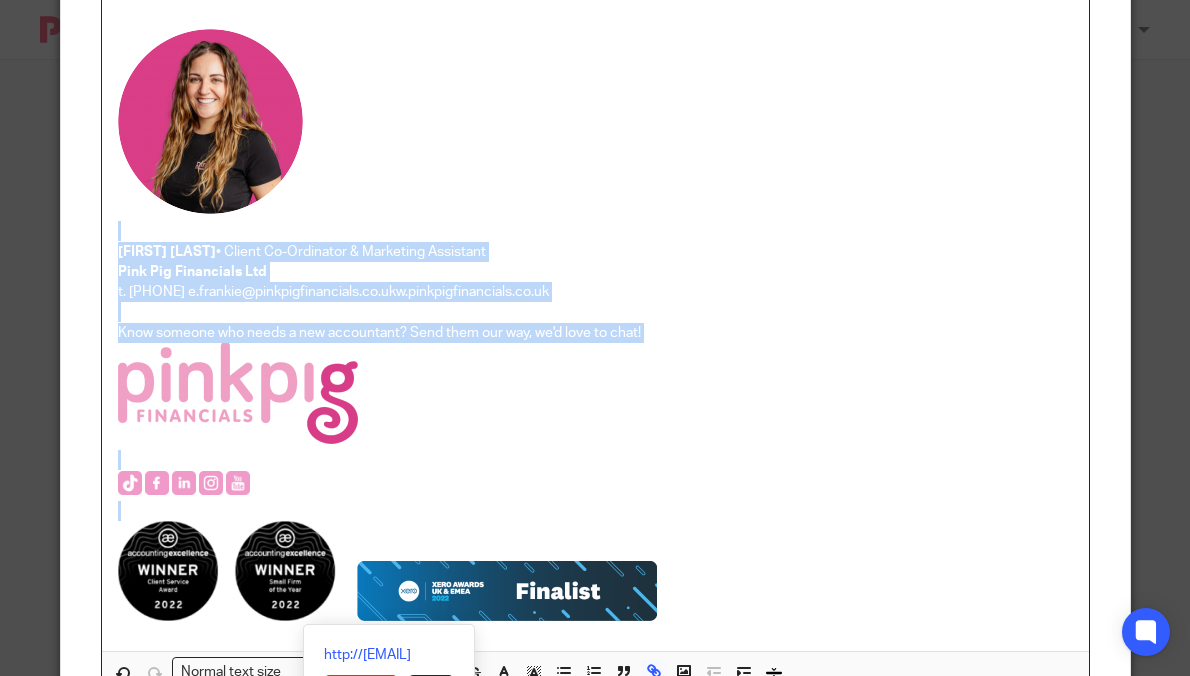 scroll, scrollTop: 516, scrollLeft: 0, axis: vertical 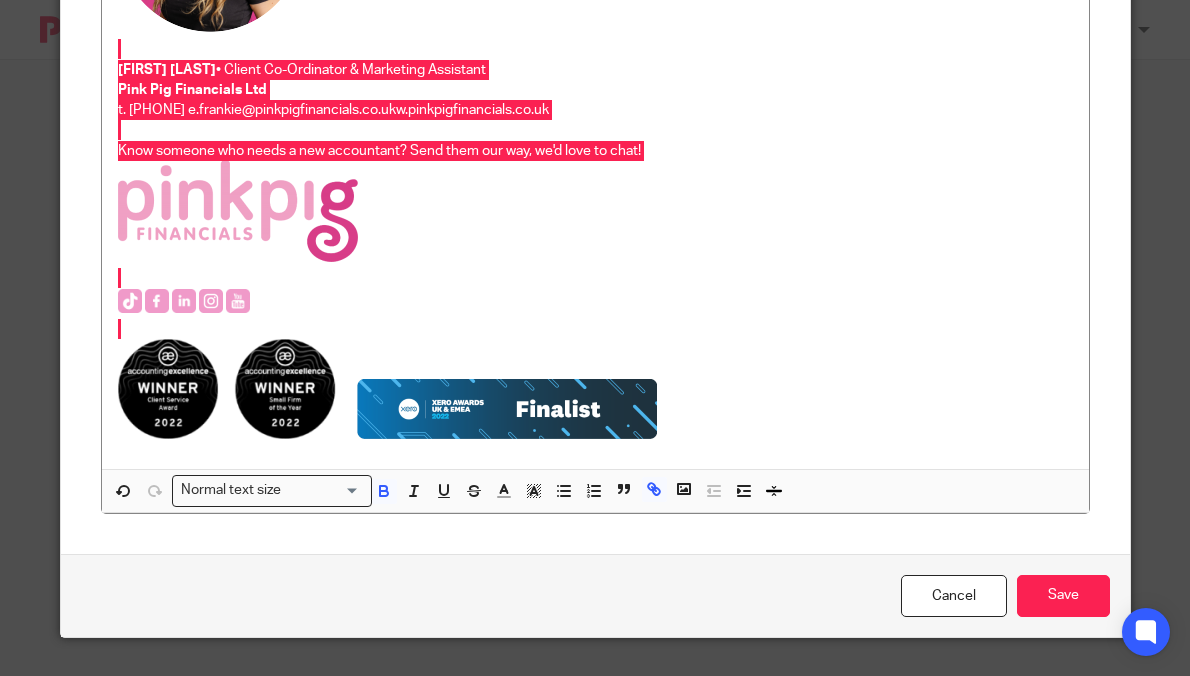 click at bounding box center [595, 214] 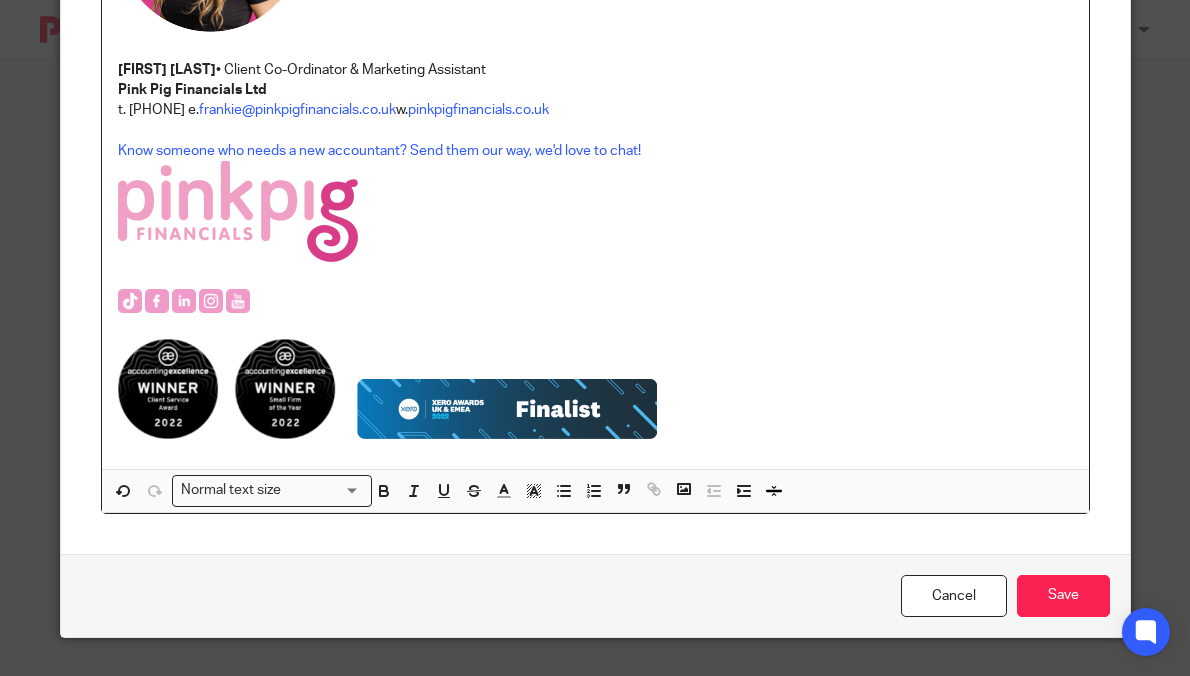 click at bounding box center [595, 392] 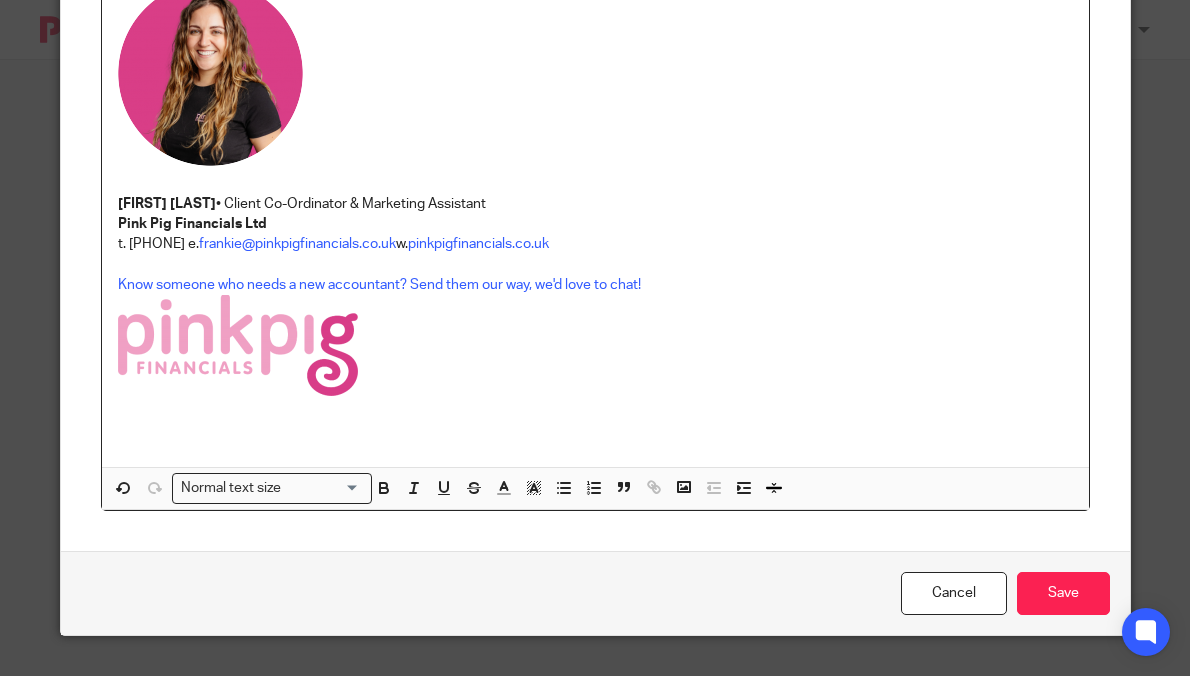 scroll, scrollTop: 367, scrollLeft: 0, axis: vertical 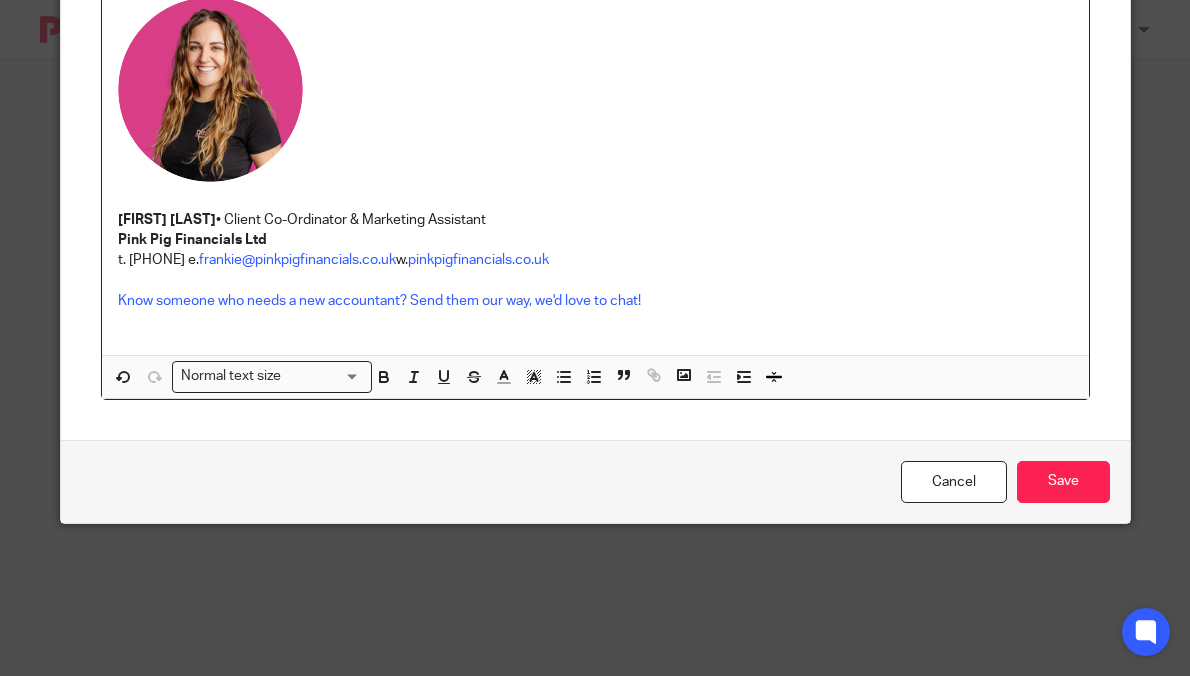 type 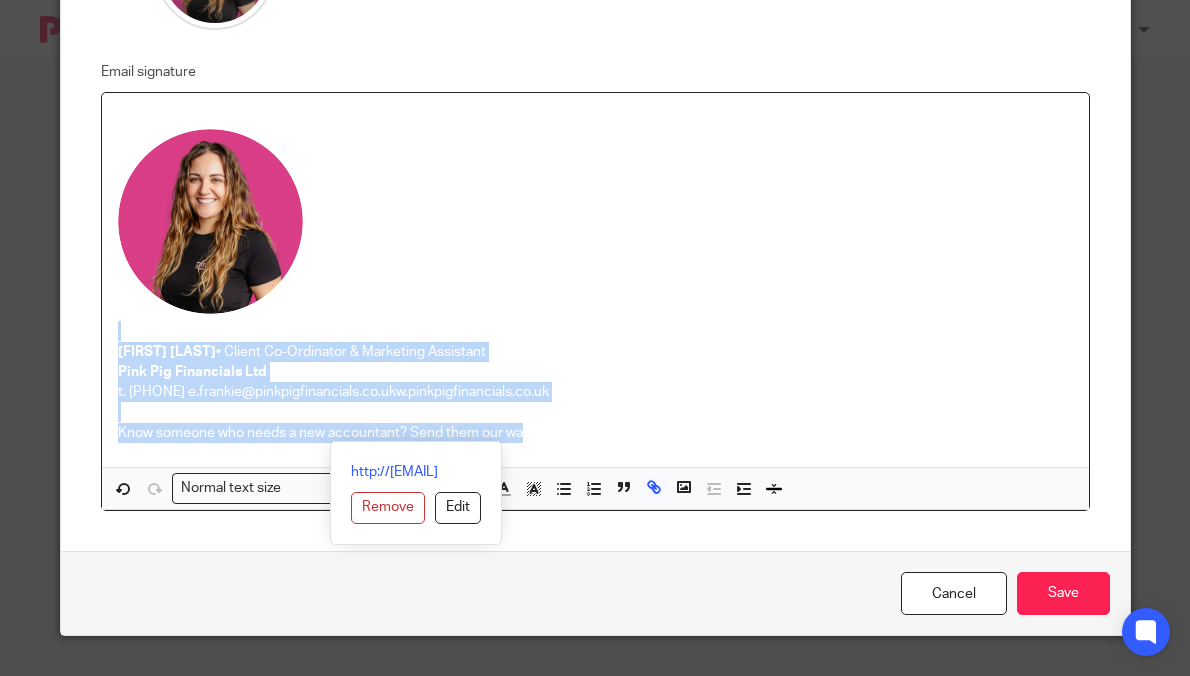 drag, startPoint x: 617, startPoint y: 319, endPoint x: 162, endPoint y: 146, distance: 486.7792 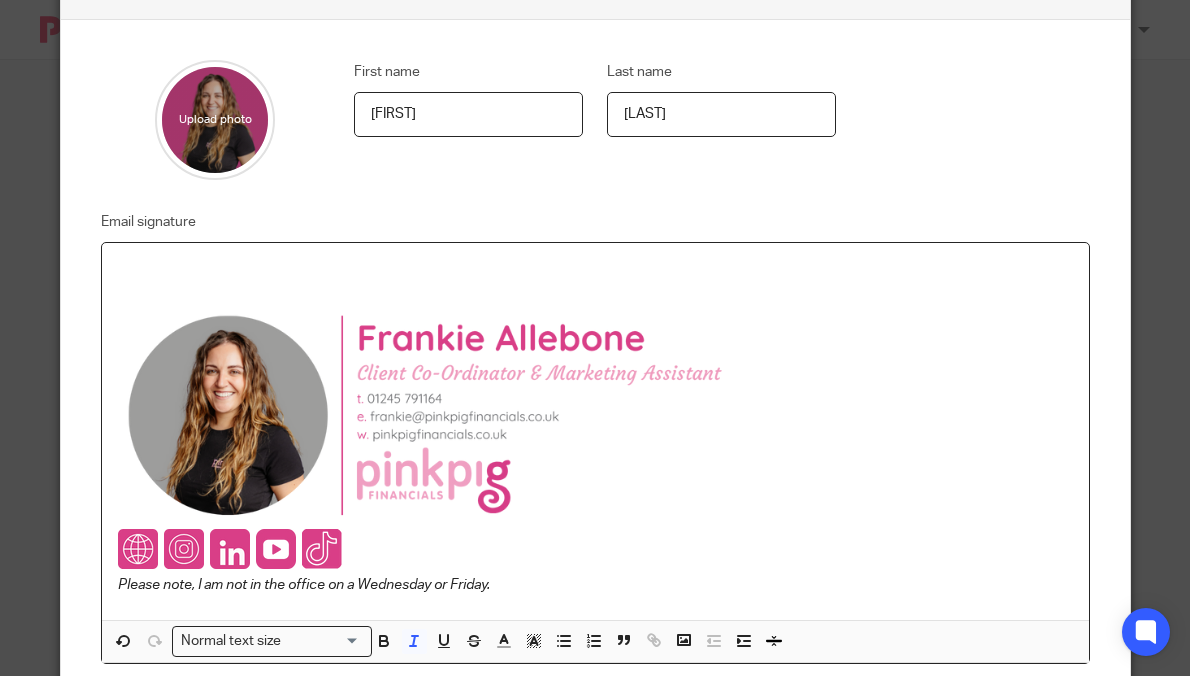 scroll, scrollTop: 237, scrollLeft: 0, axis: vertical 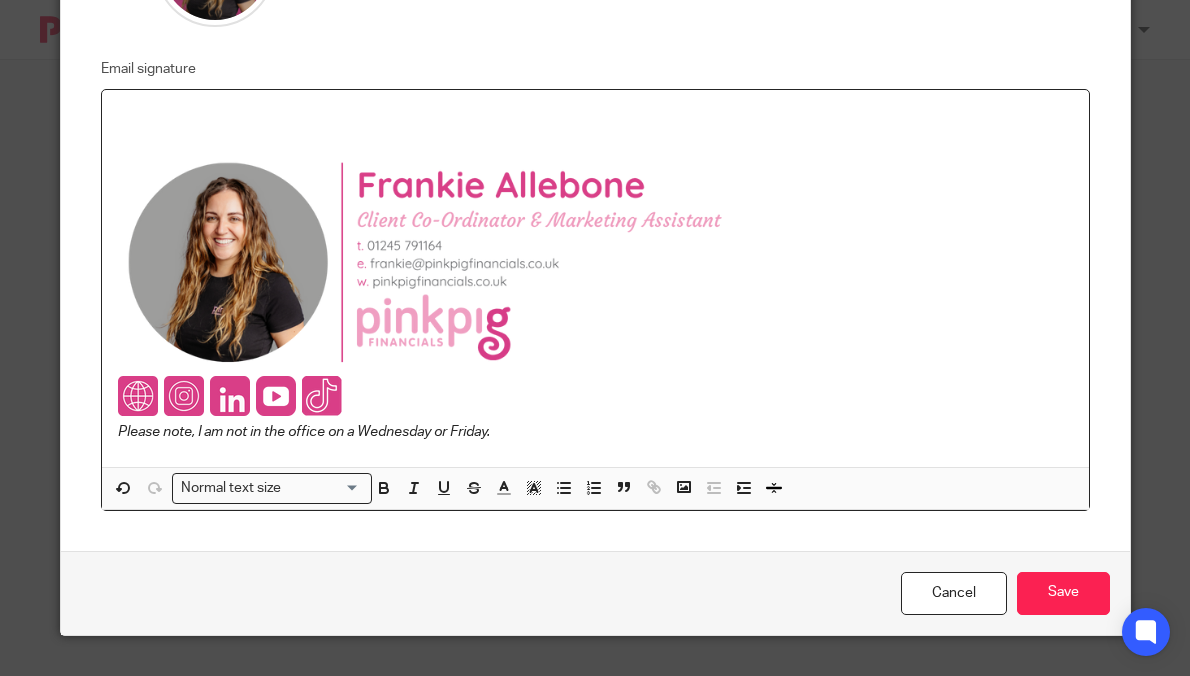 click on "Please note, I am not in the office on a Wednesday or Friday." at bounding box center (595, 278) 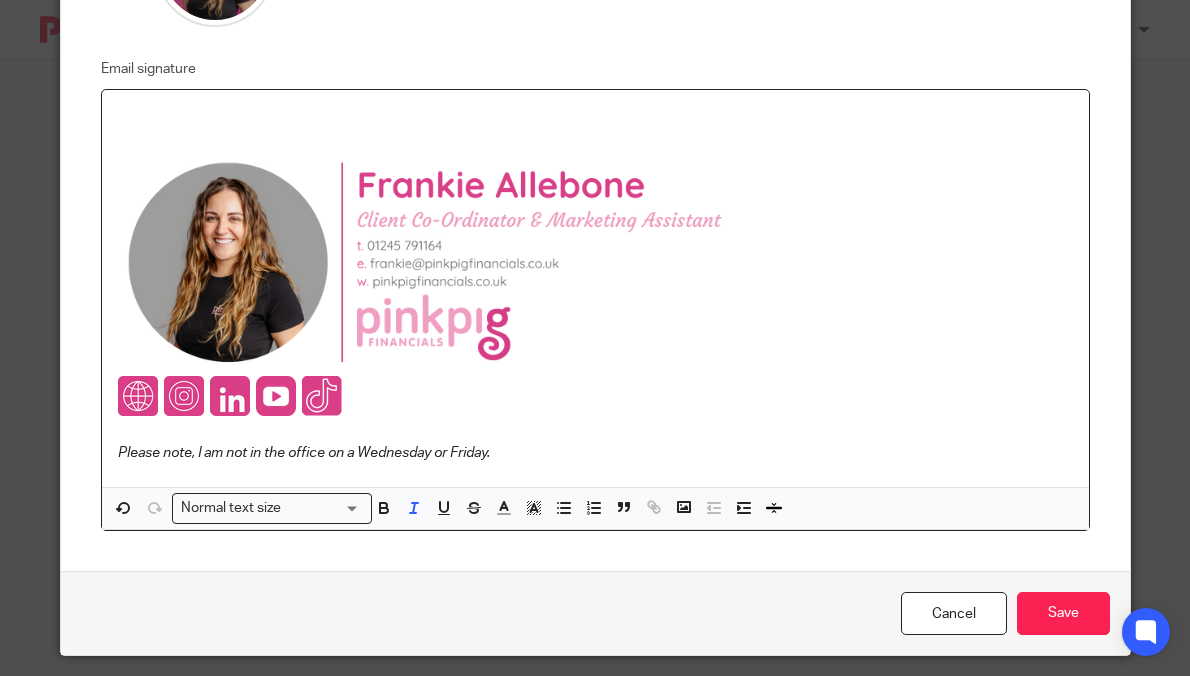 scroll, scrollTop: 257, scrollLeft: 0, axis: vertical 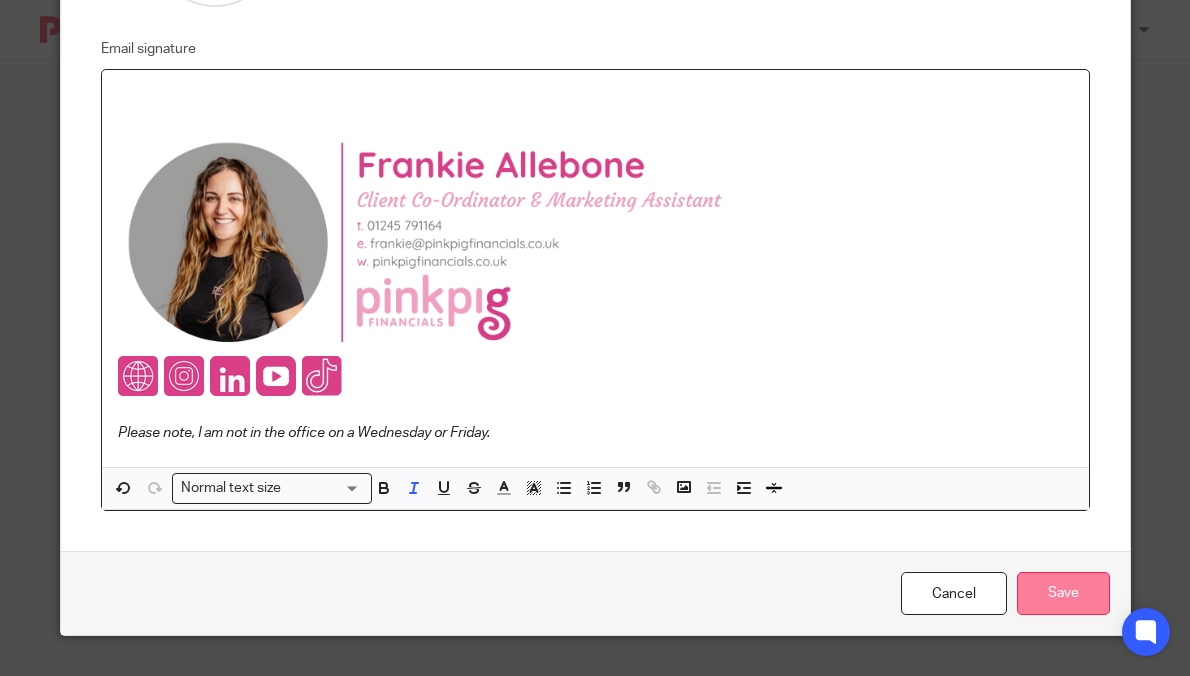 click on "Save" at bounding box center [1063, 593] 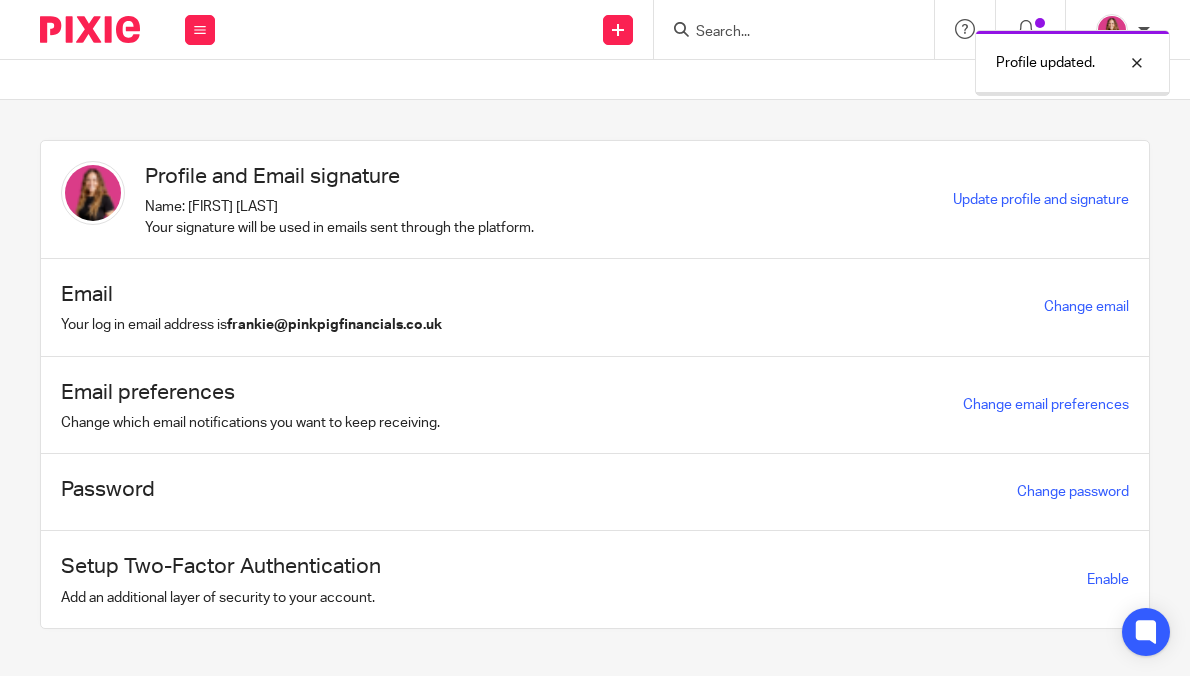 scroll, scrollTop: 0, scrollLeft: 0, axis: both 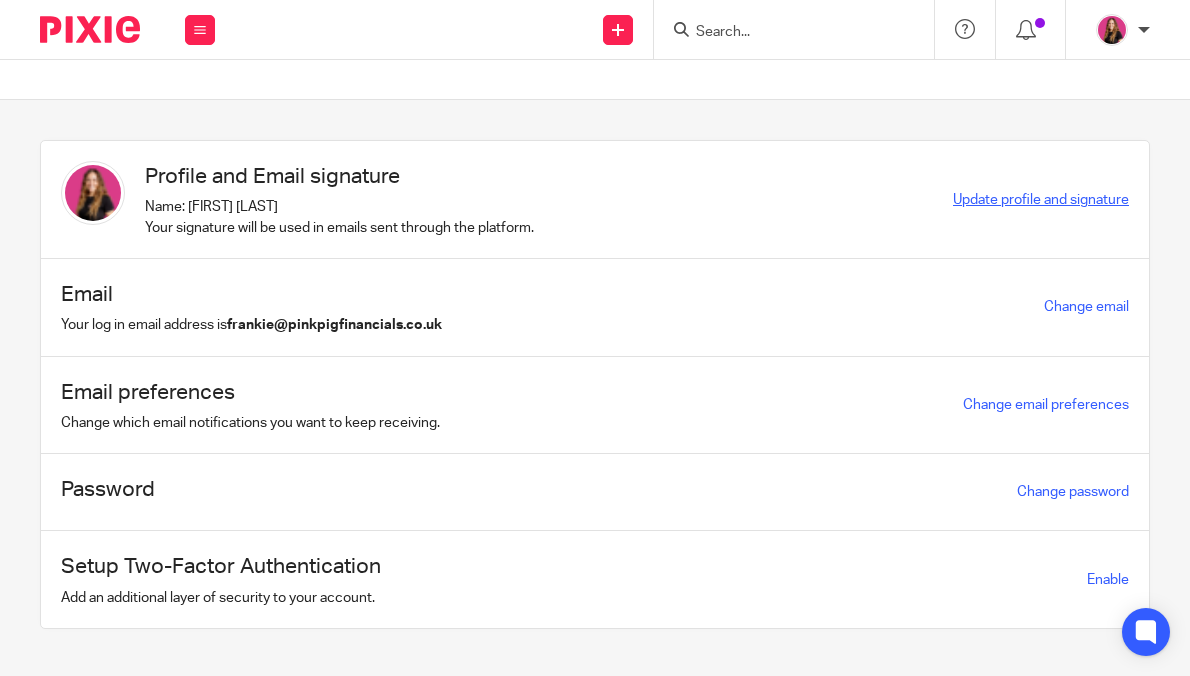 click on "Update profile and signature" at bounding box center [1041, 200] 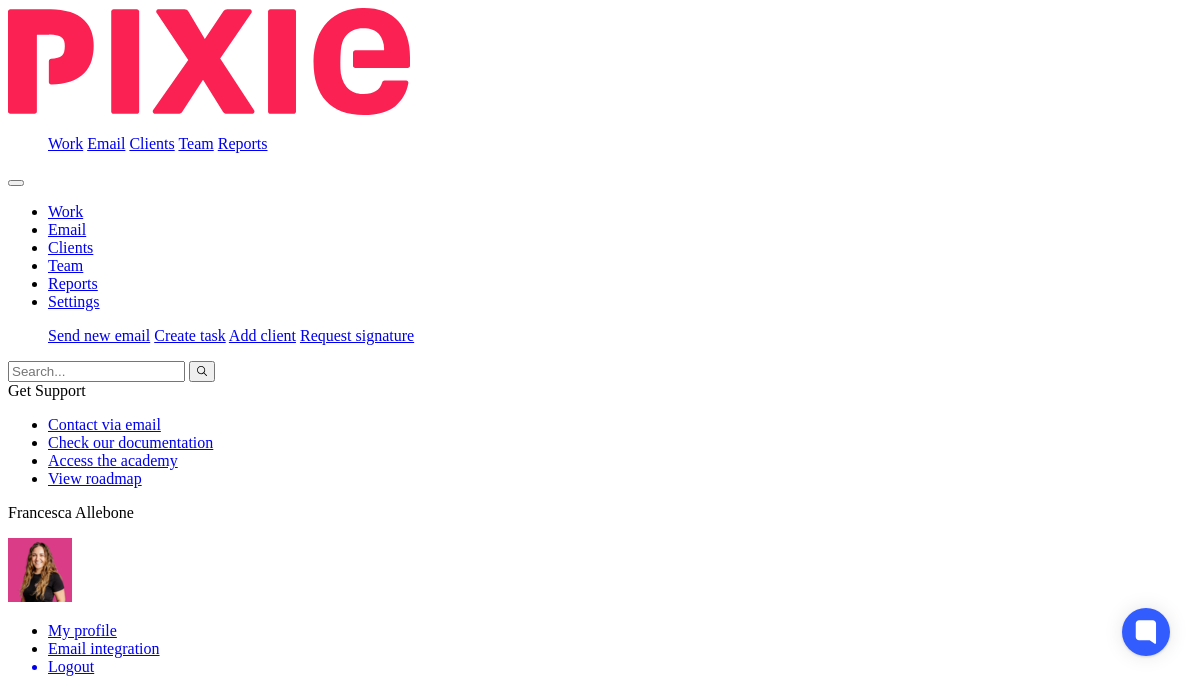 scroll, scrollTop: 0, scrollLeft: 0, axis: both 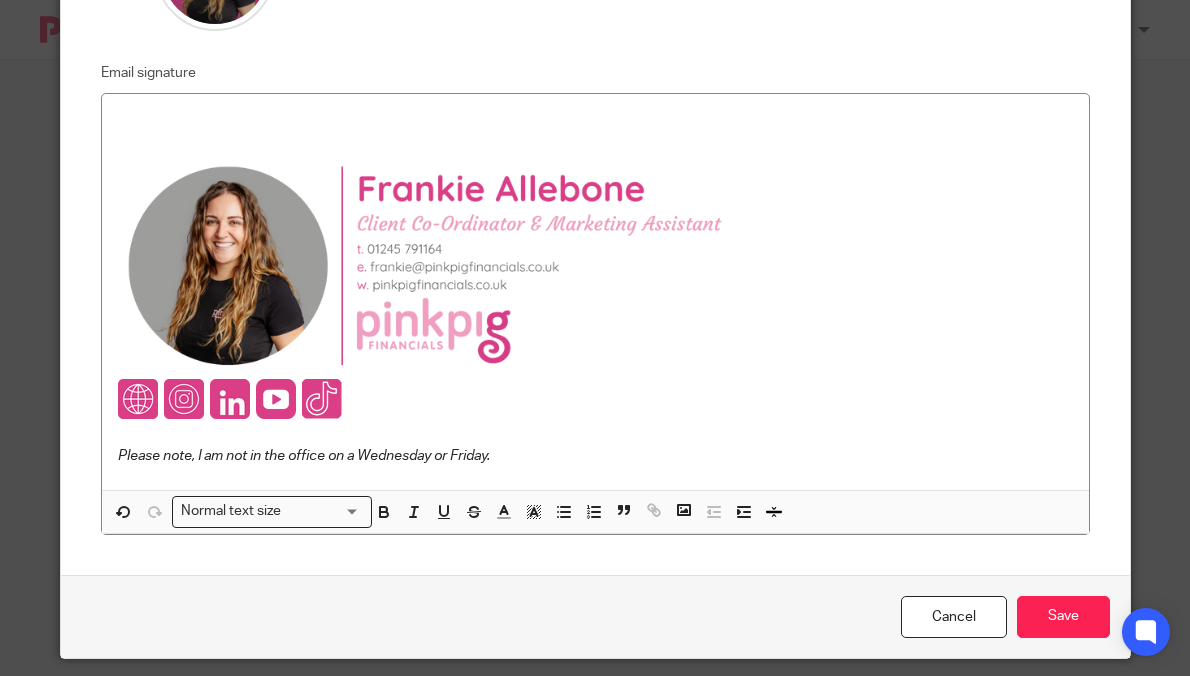 click at bounding box center [443, 369] 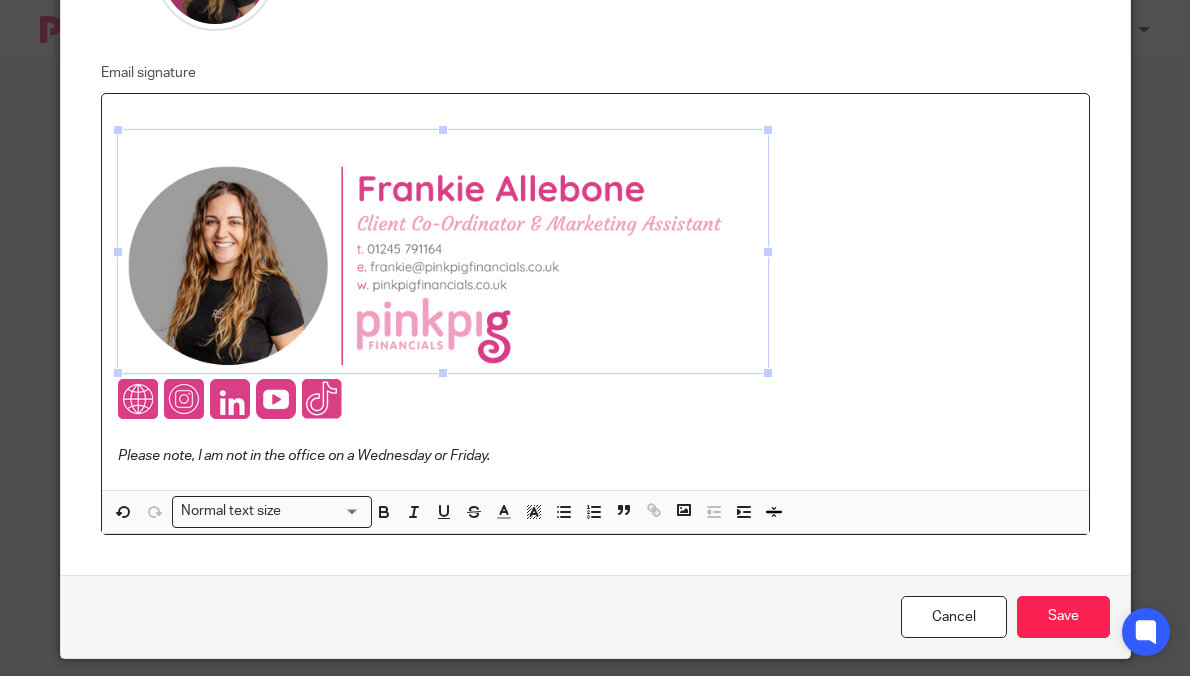 click at bounding box center [595, 436] 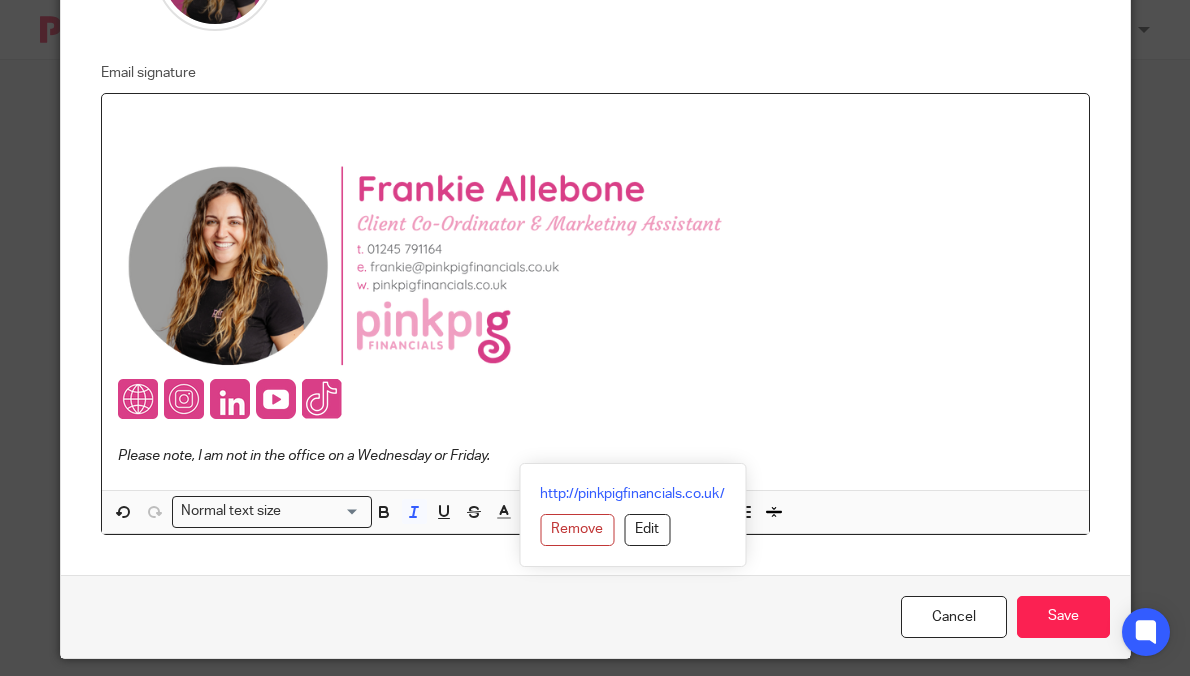 drag, startPoint x: 647, startPoint y: 454, endPoint x: 148, endPoint y: 170, distance: 574.15765 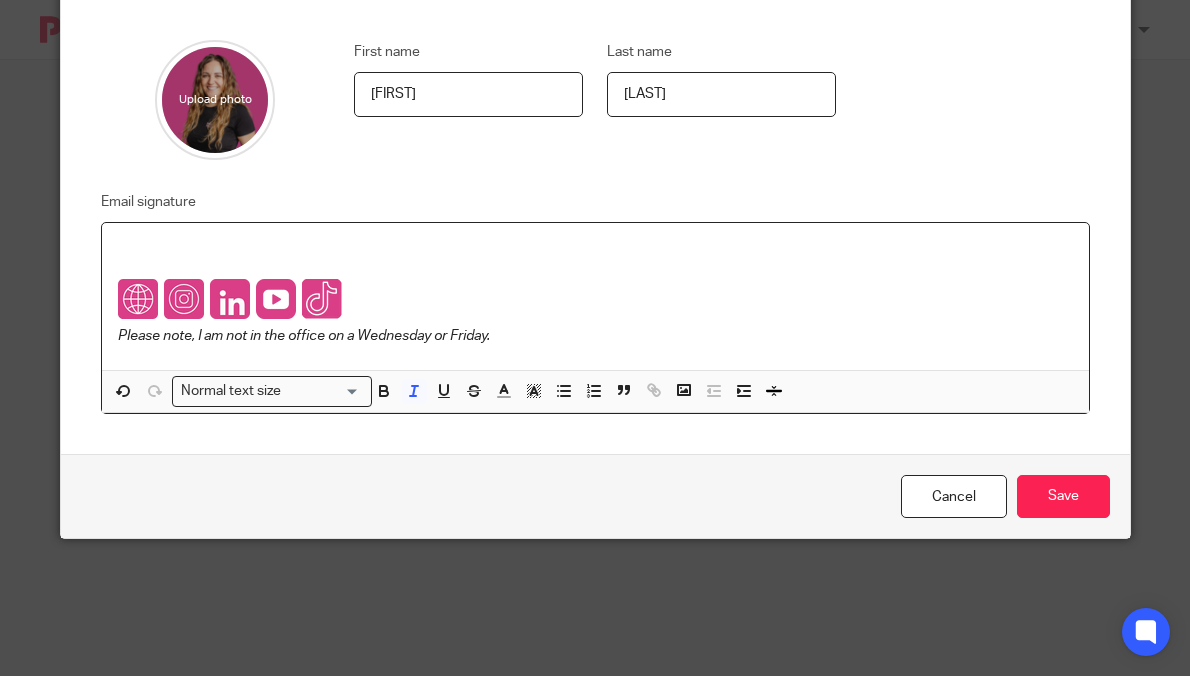 scroll, scrollTop: 233, scrollLeft: 0, axis: vertical 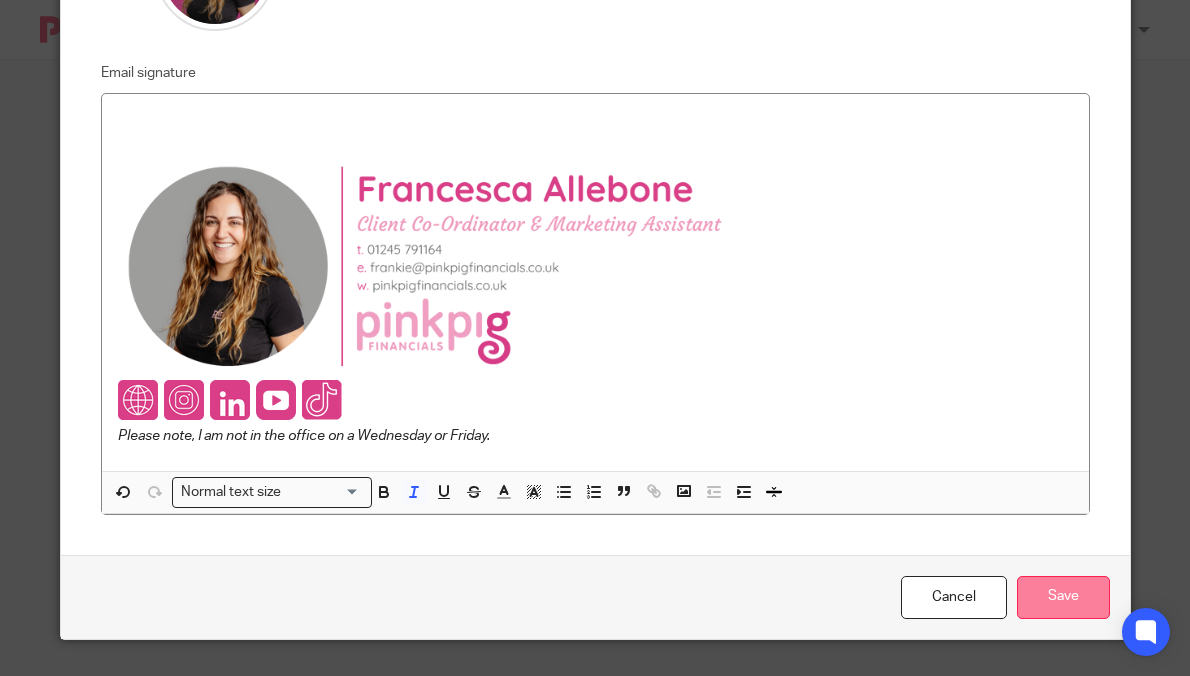 click on "Save" at bounding box center (1063, 597) 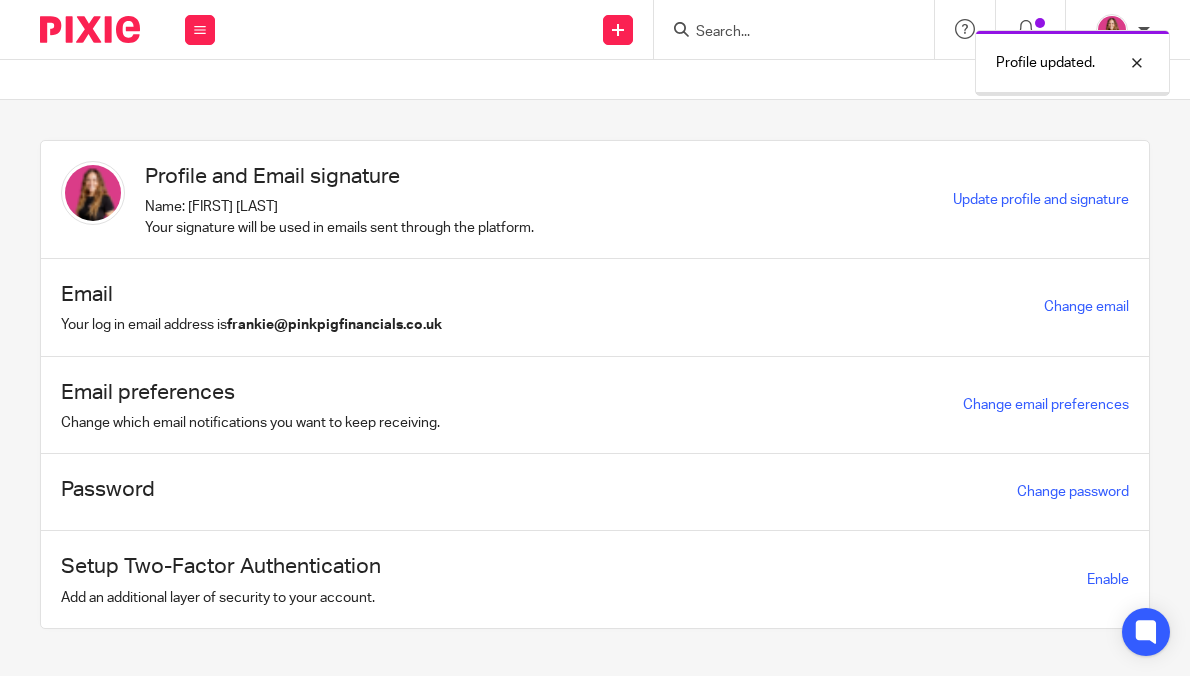 scroll, scrollTop: 0, scrollLeft: 0, axis: both 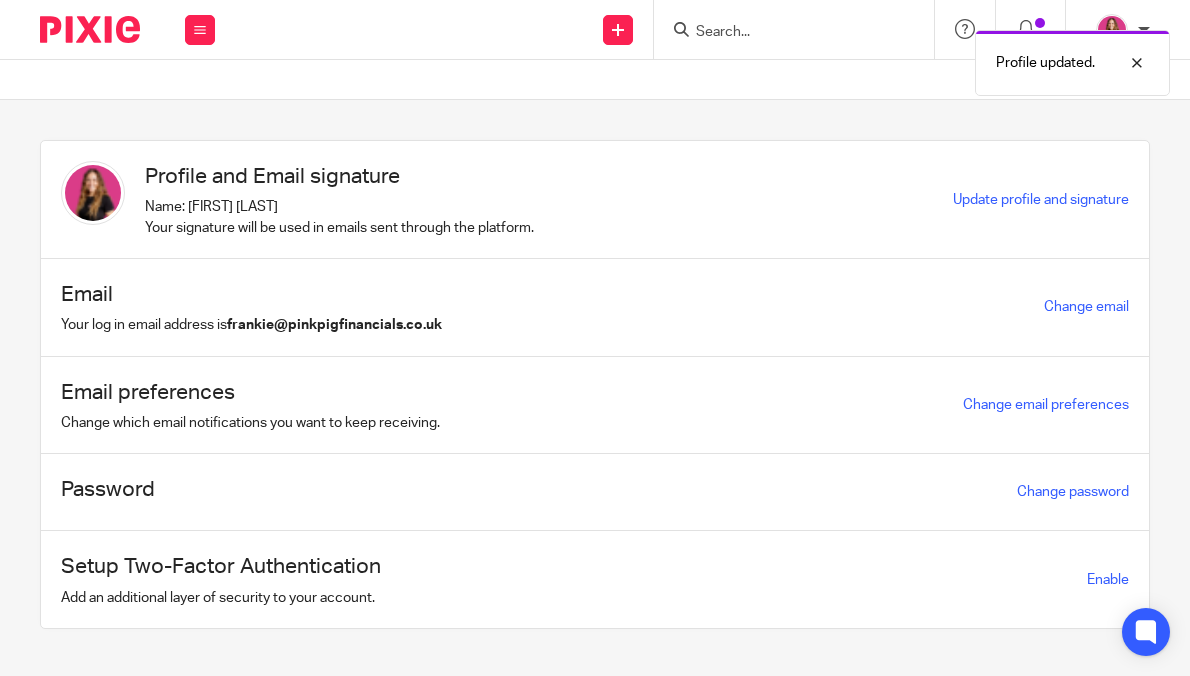 click at bounding box center [90, 29] 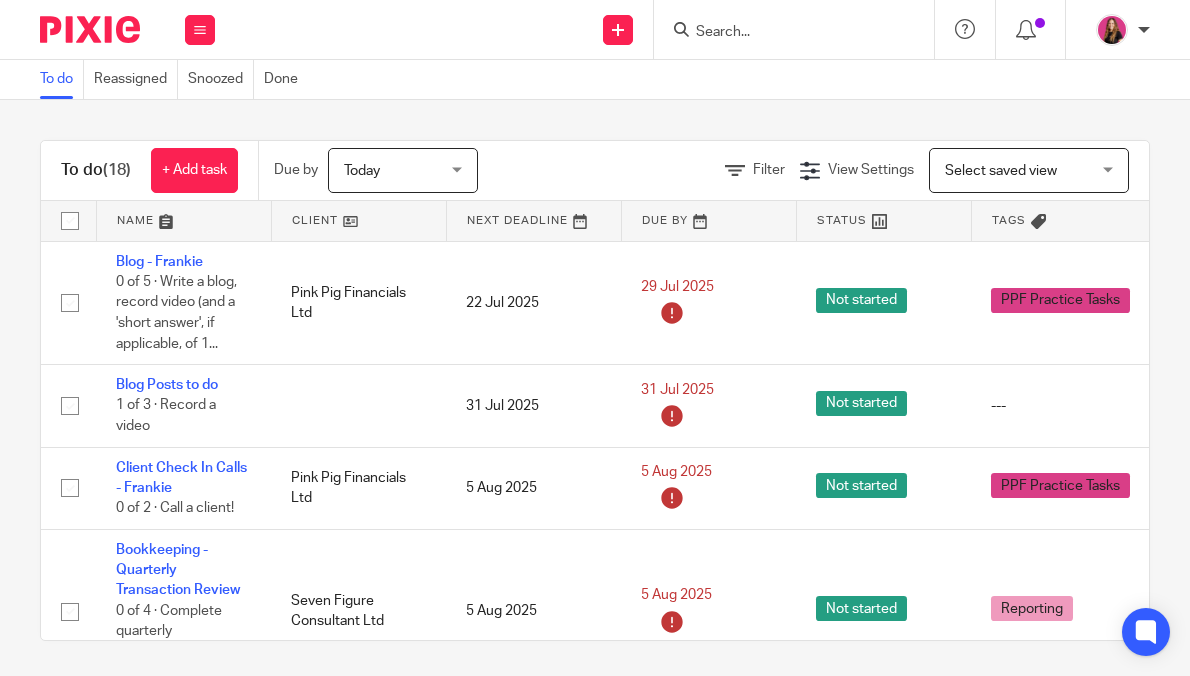 scroll, scrollTop: 0, scrollLeft: 0, axis: both 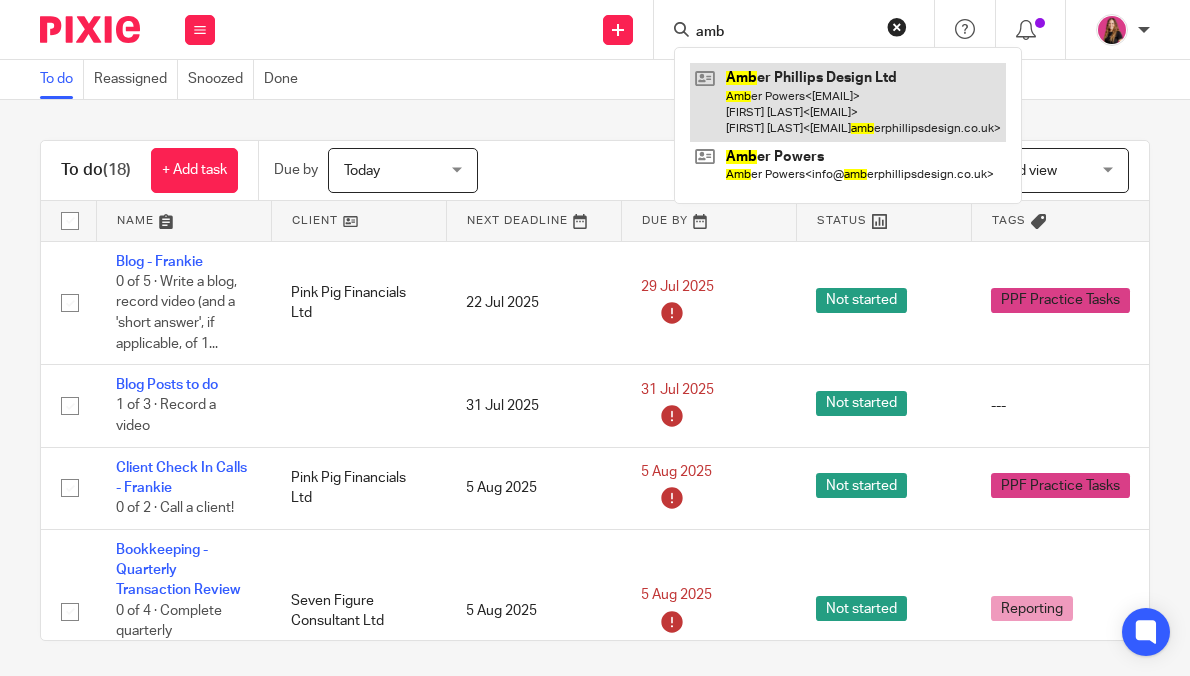 type on "amb" 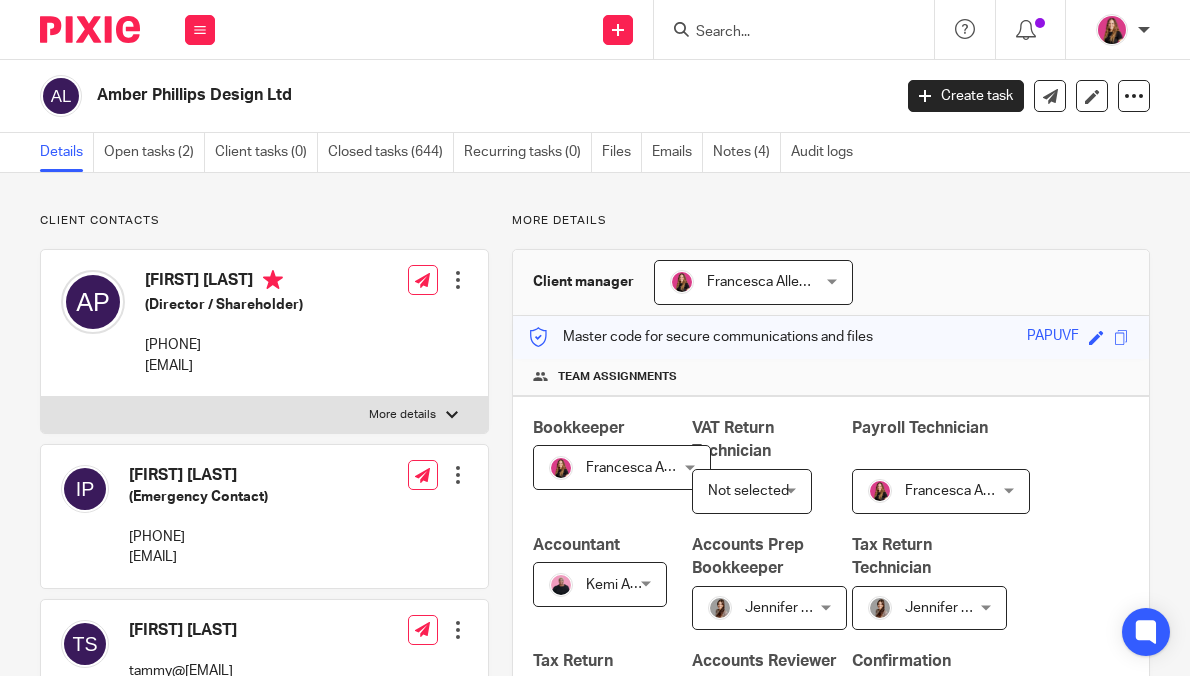 scroll, scrollTop: 0, scrollLeft: 0, axis: both 